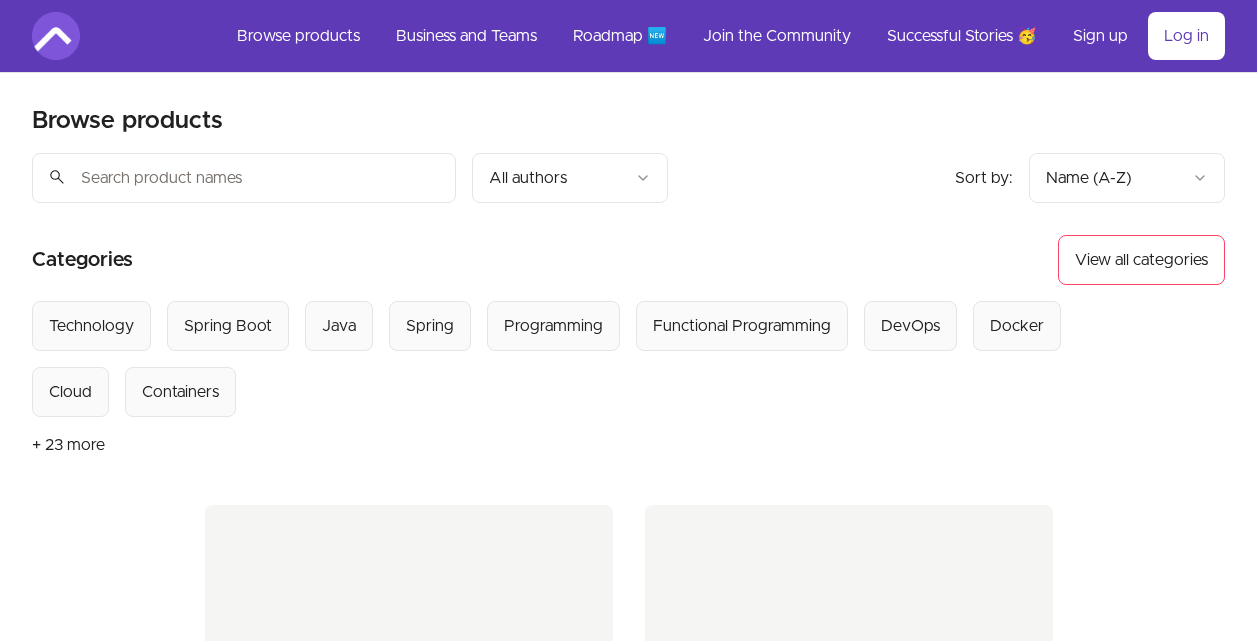 scroll, scrollTop: 0, scrollLeft: 0, axis: both 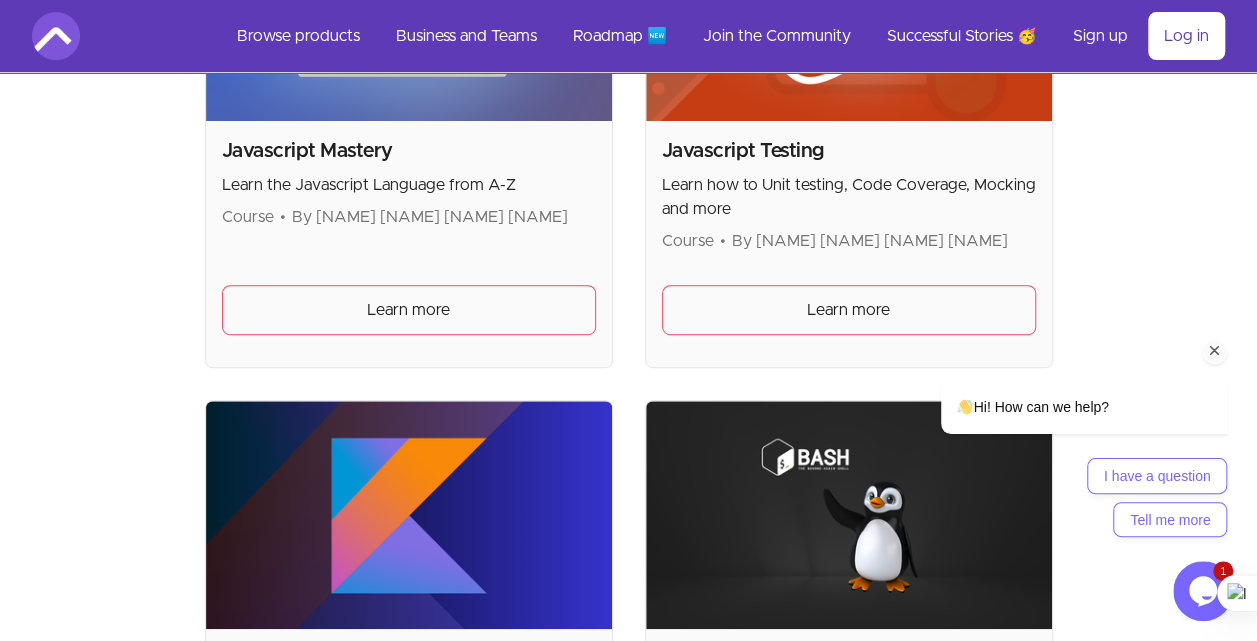 click at bounding box center [1215, 351] 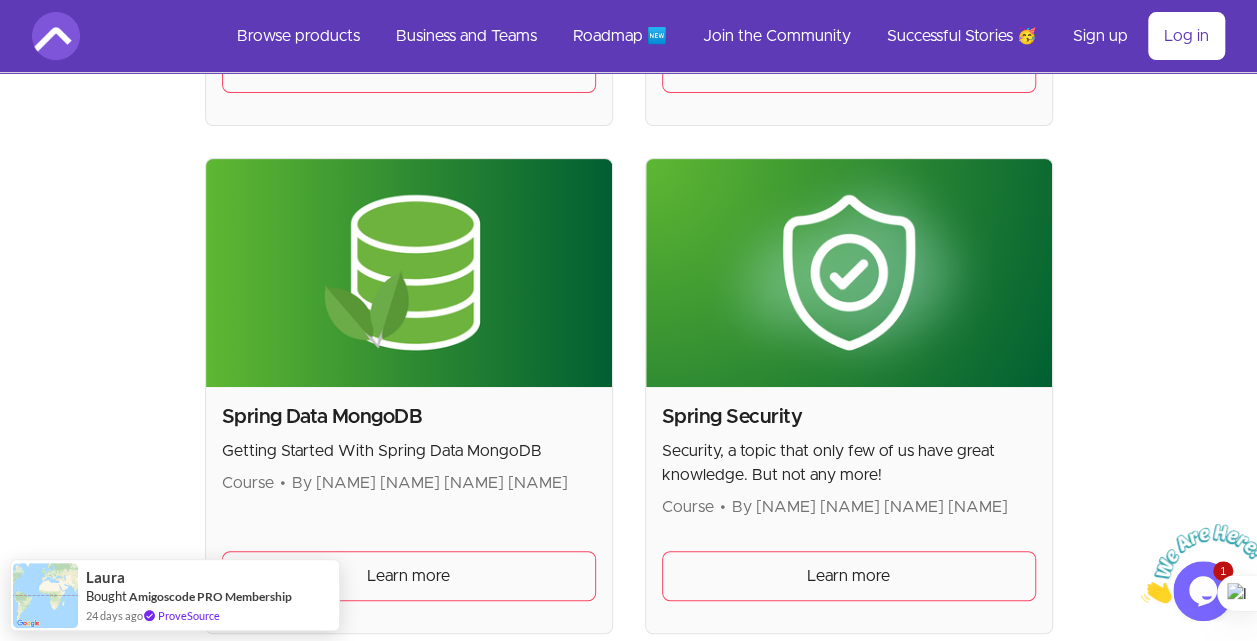 scroll, scrollTop: 7900, scrollLeft: 0, axis: vertical 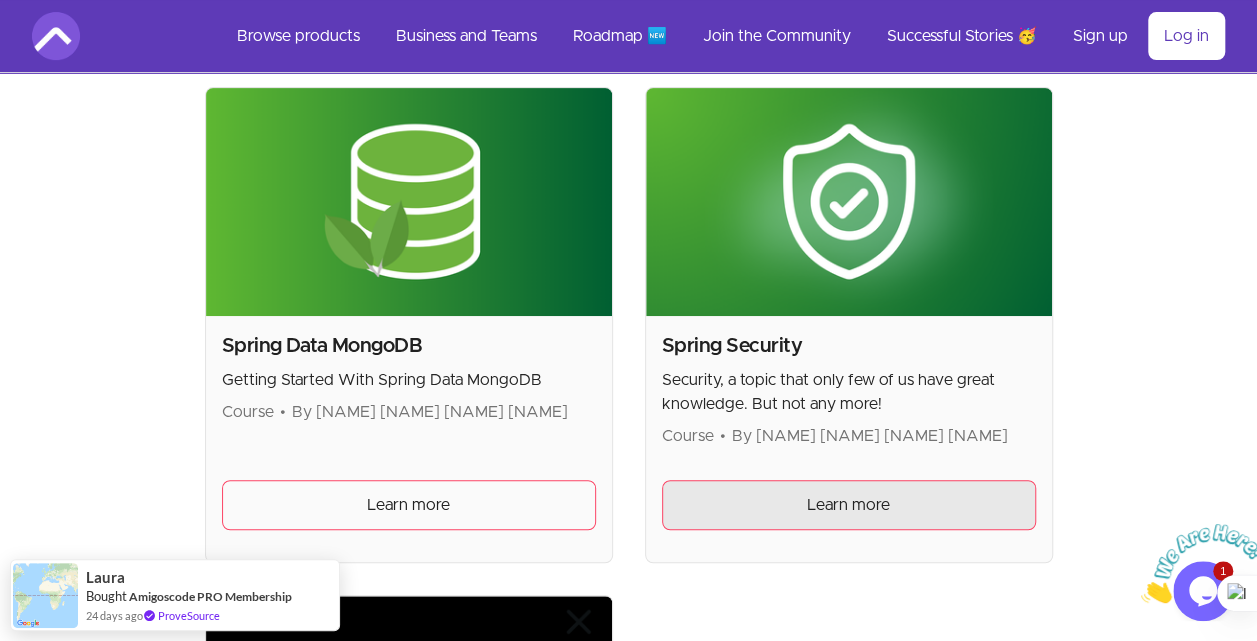 click on "Learn more" at bounding box center (849, 505) 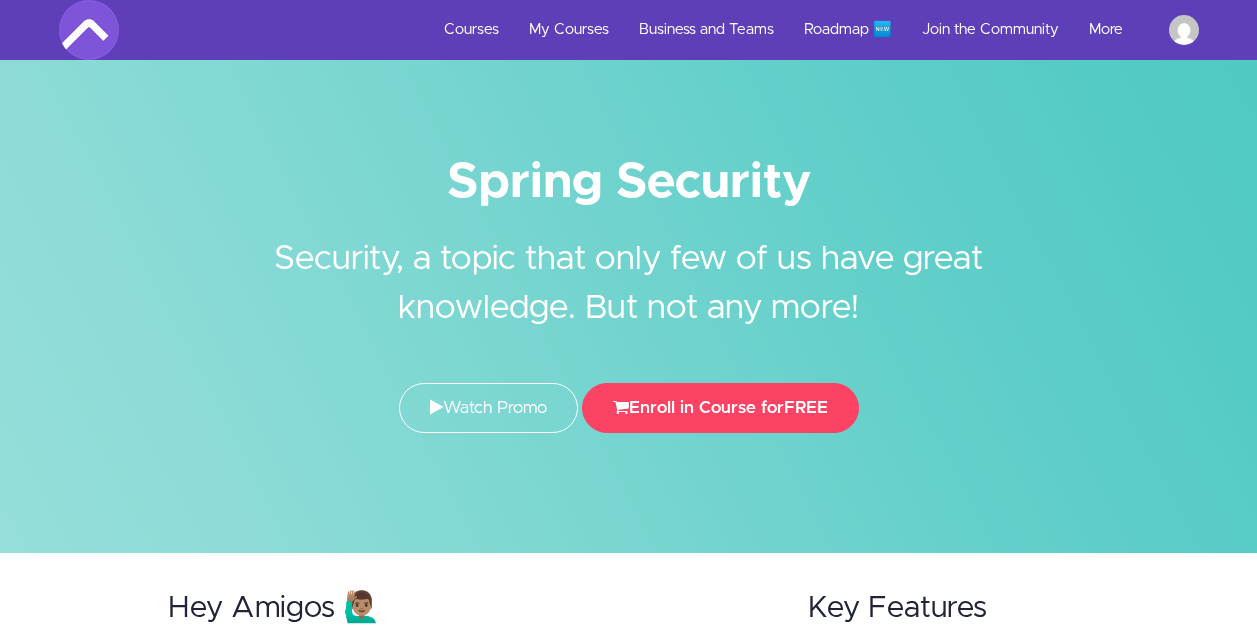 scroll, scrollTop: 0, scrollLeft: 0, axis: both 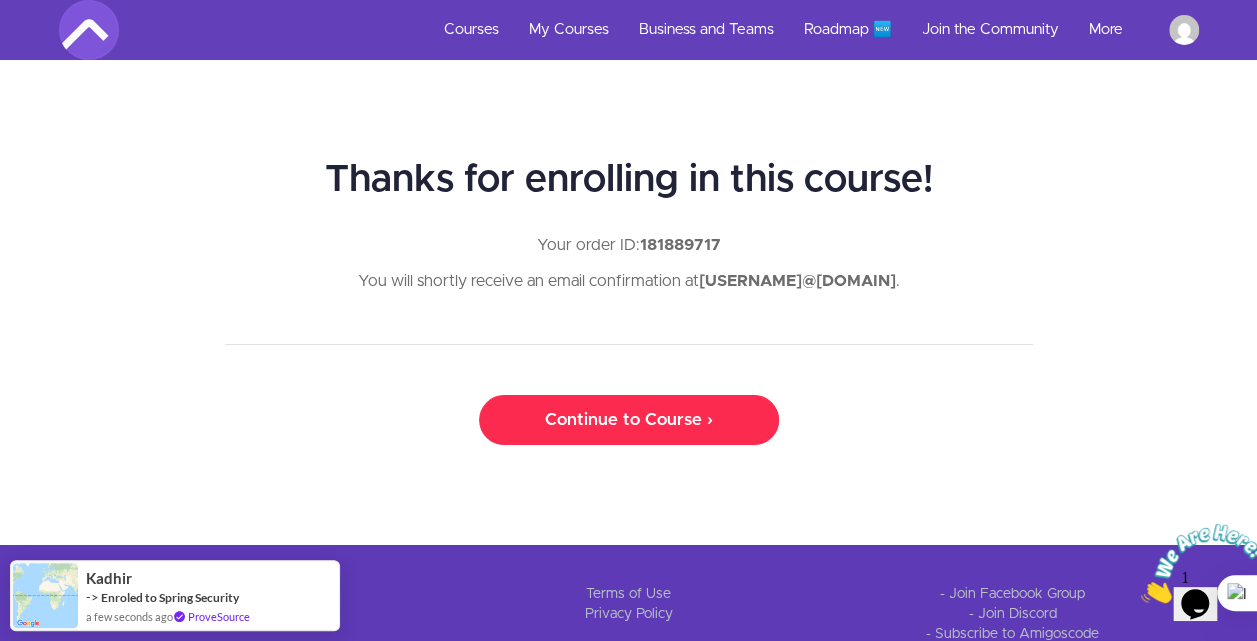 click on "Continue to Course  ›" at bounding box center [629, 420] 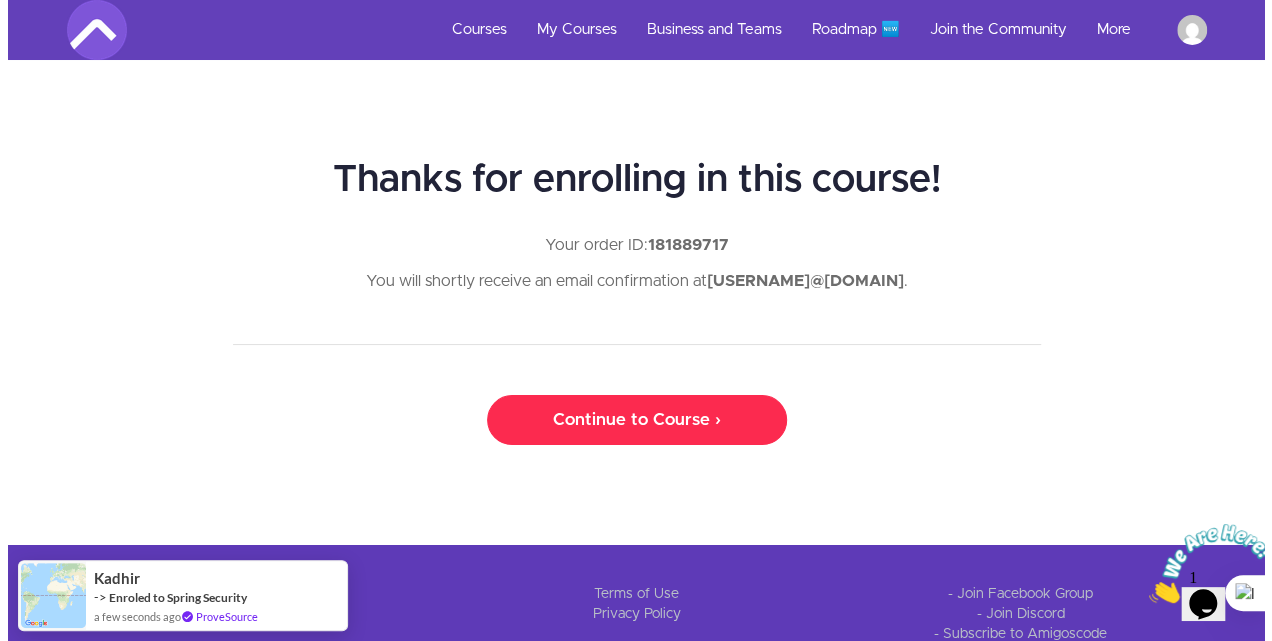 scroll, scrollTop: 0, scrollLeft: 0, axis: both 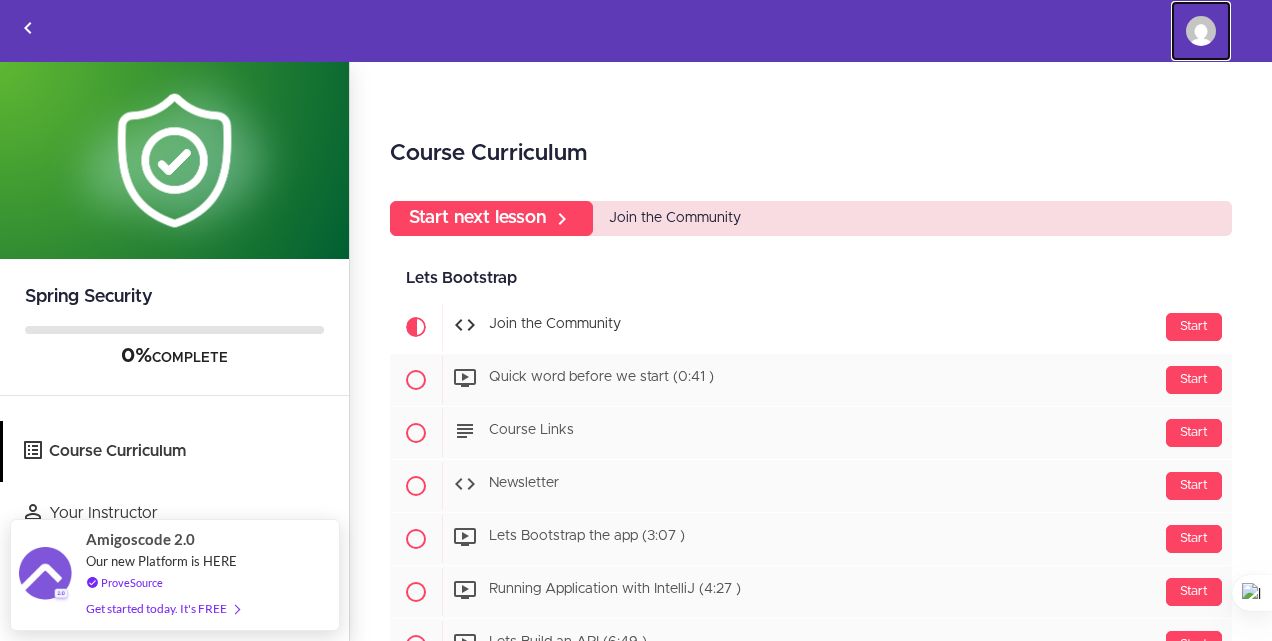click at bounding box center (1201, 31) 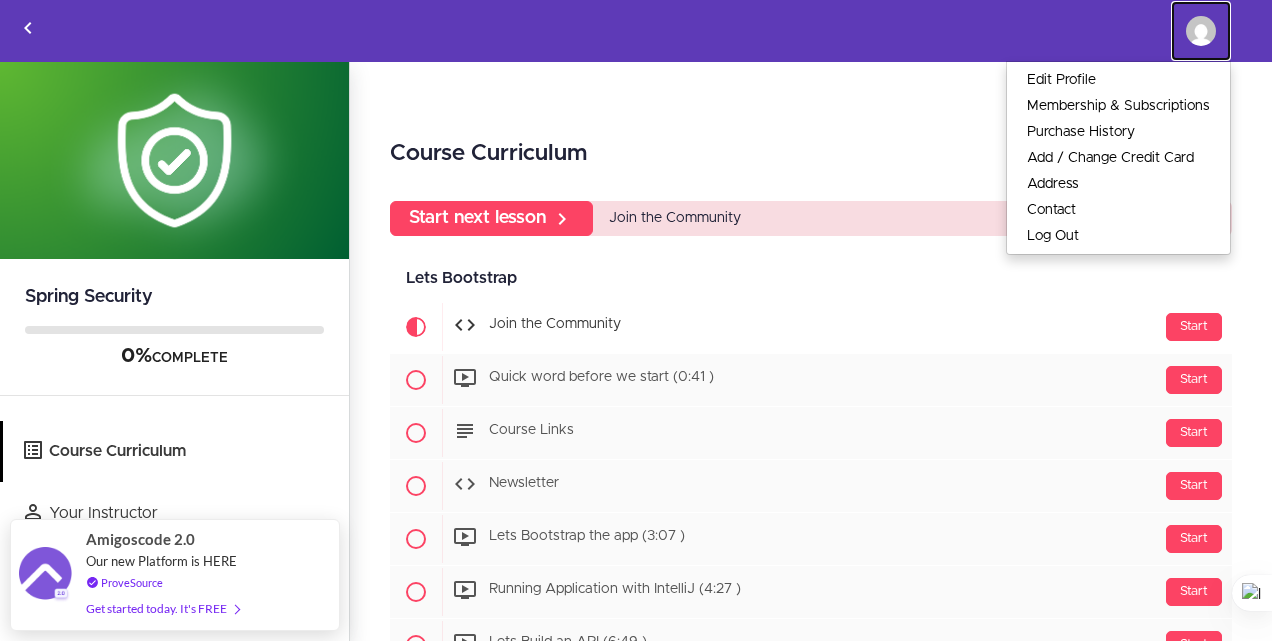 click at bounding box center [1201, 31] 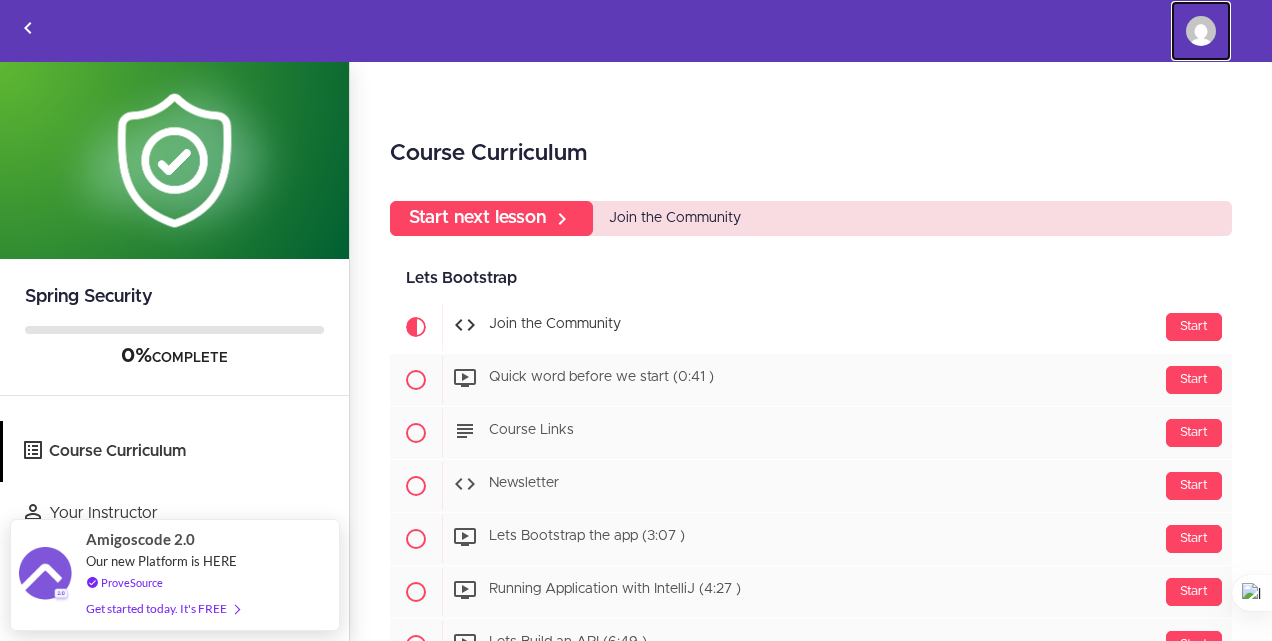 click at bounding box center [1201, 31] 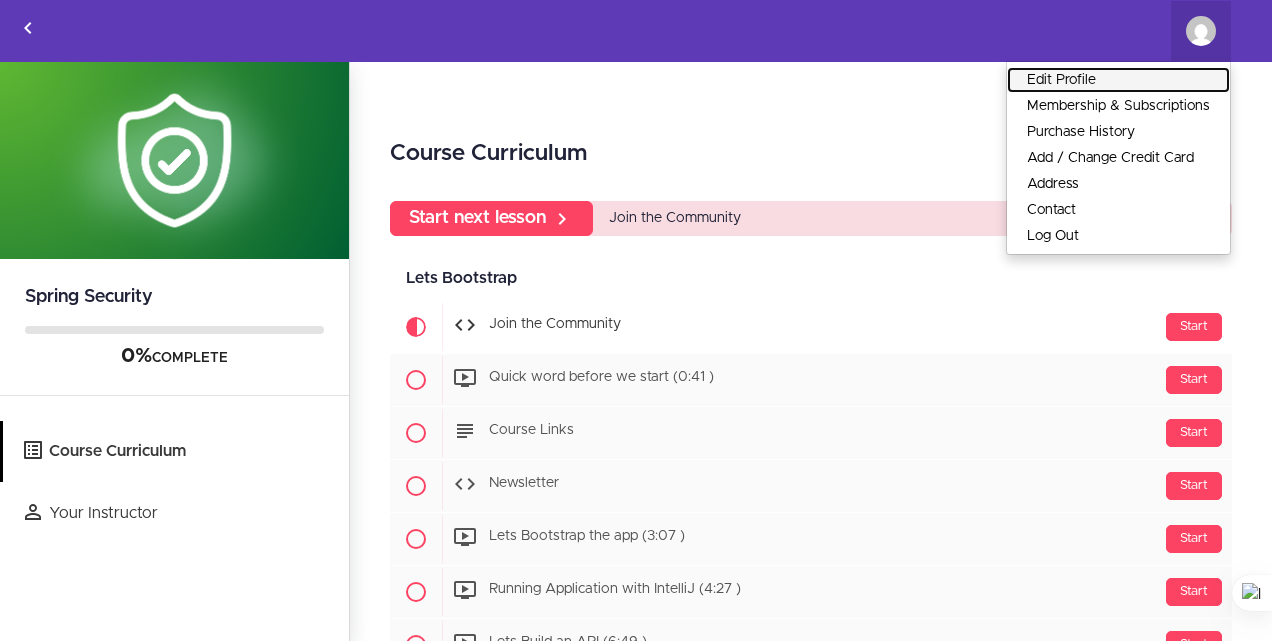 click on "Edit Profile" at bounding box center (1118, 80) 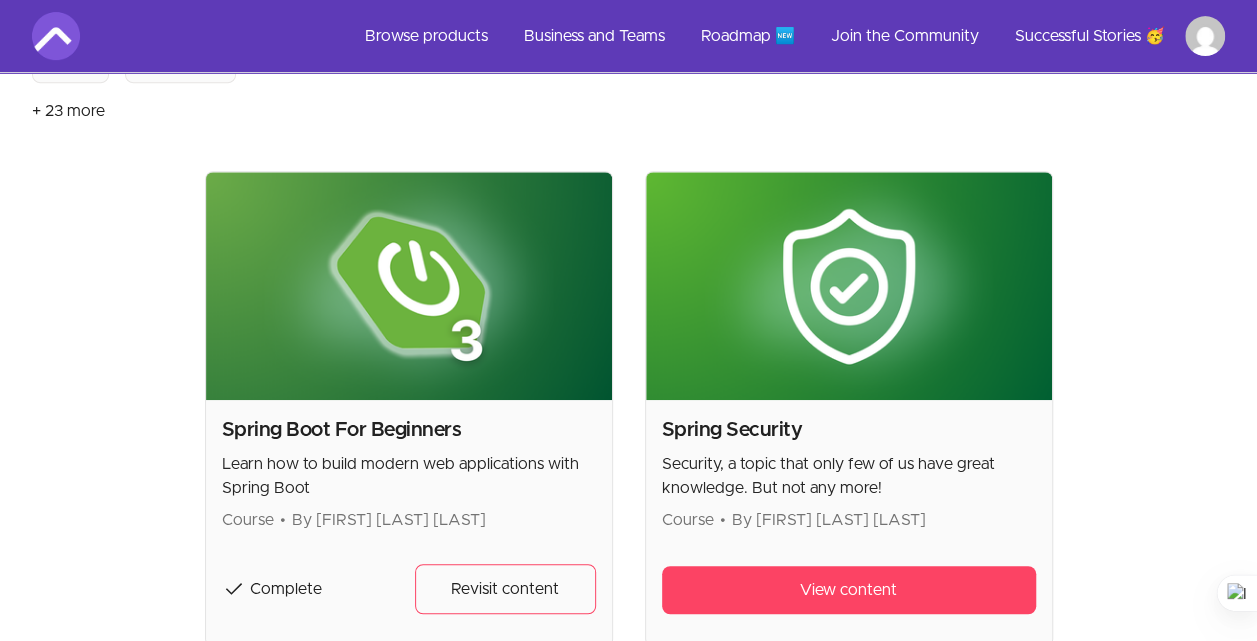 scroll, scrollTop: 400, scrollLeft: 0, axis: vertical 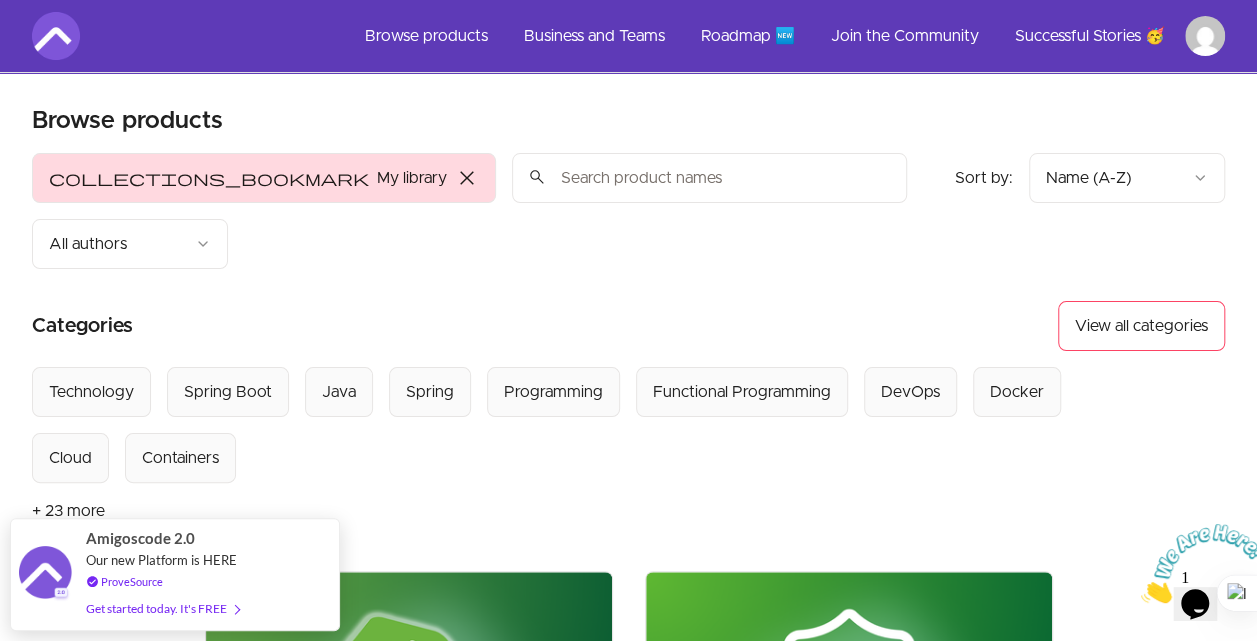 click on "+ 23 more" at bounding box center [68, 511] 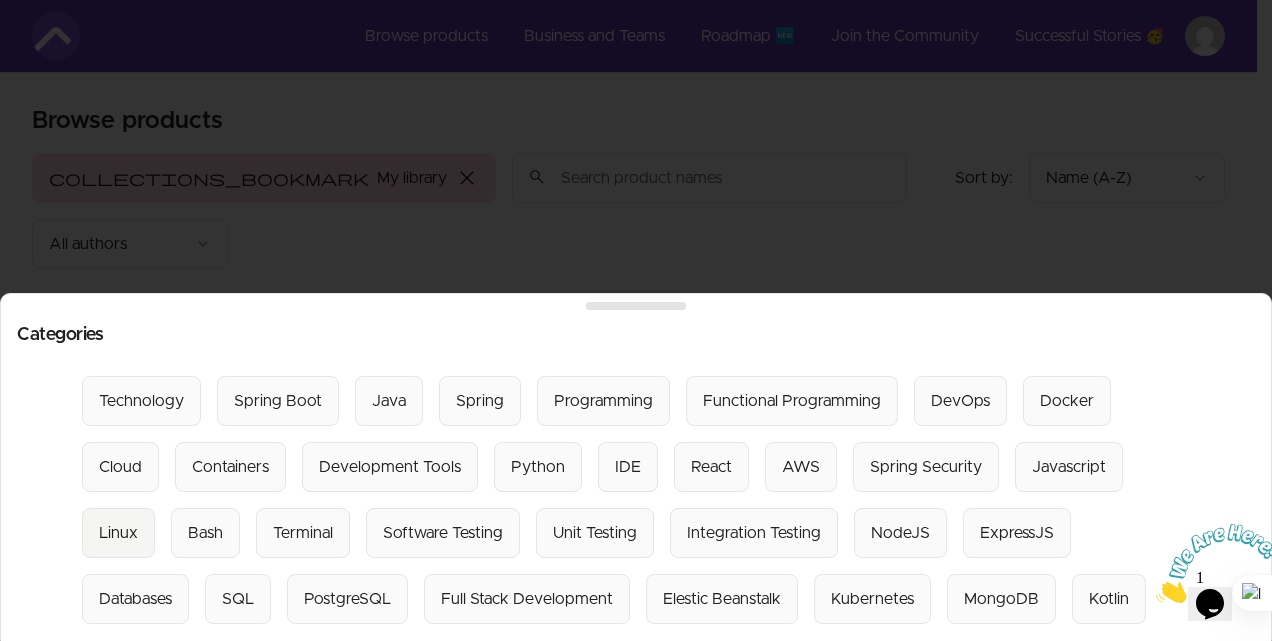 click on "Linux" at bounding box center [118, 533] 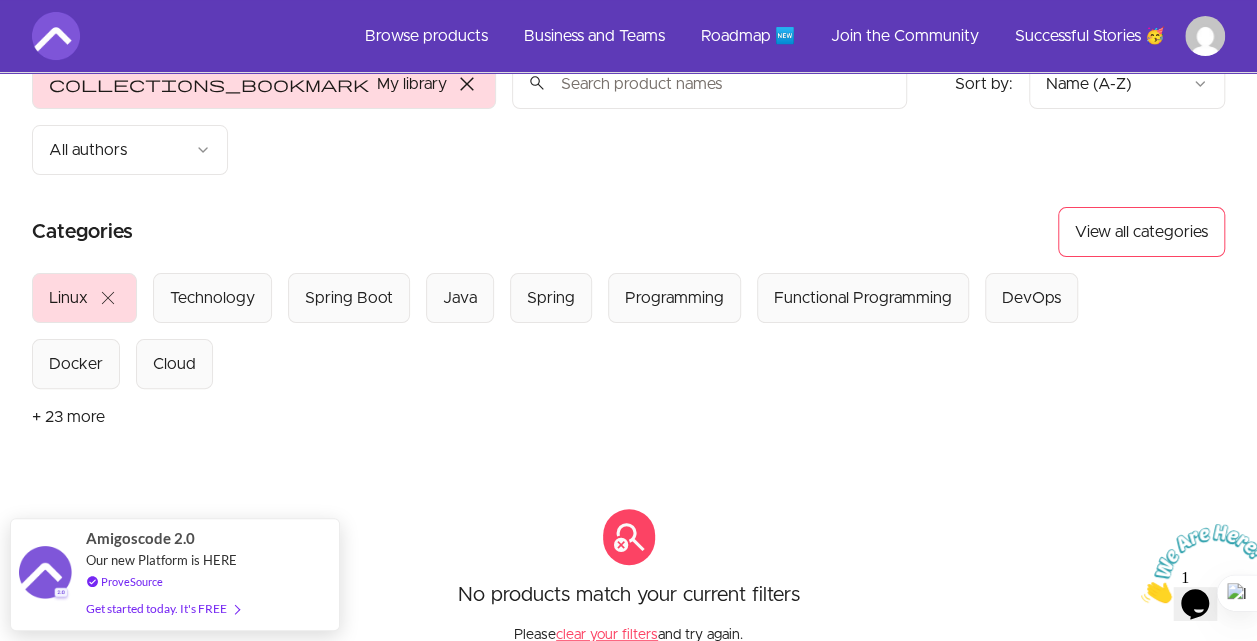 scroll, scrollTop: 0, scrollLeft: 0, axis: both 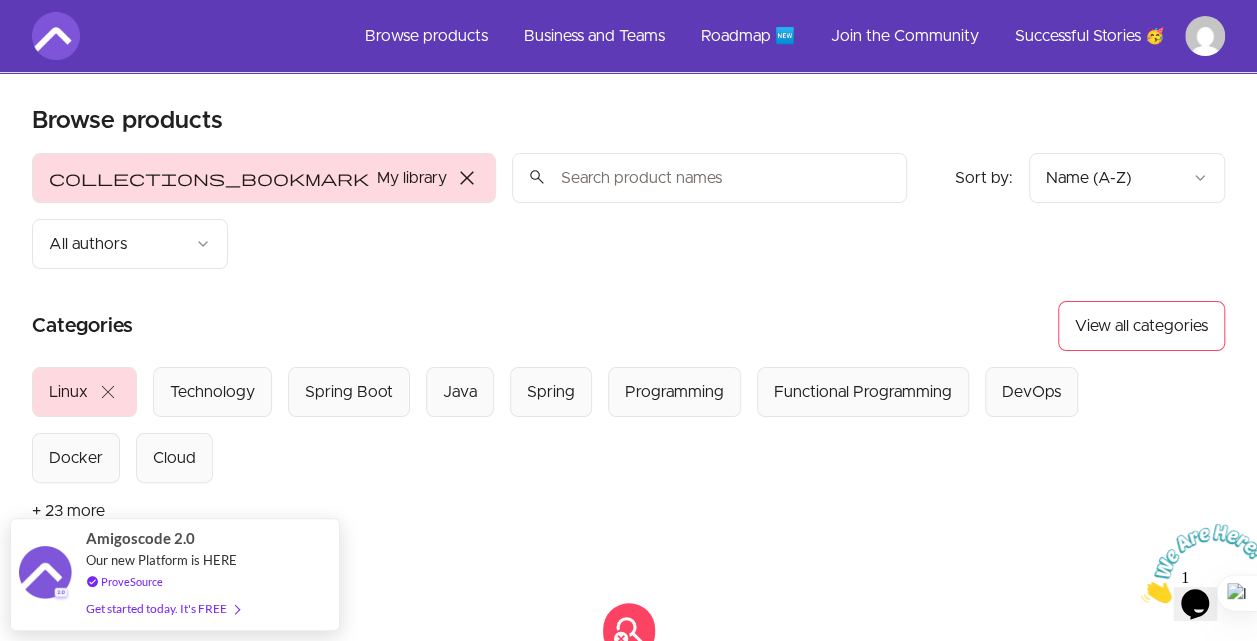 click on "close" at bounding box center (467, 178) 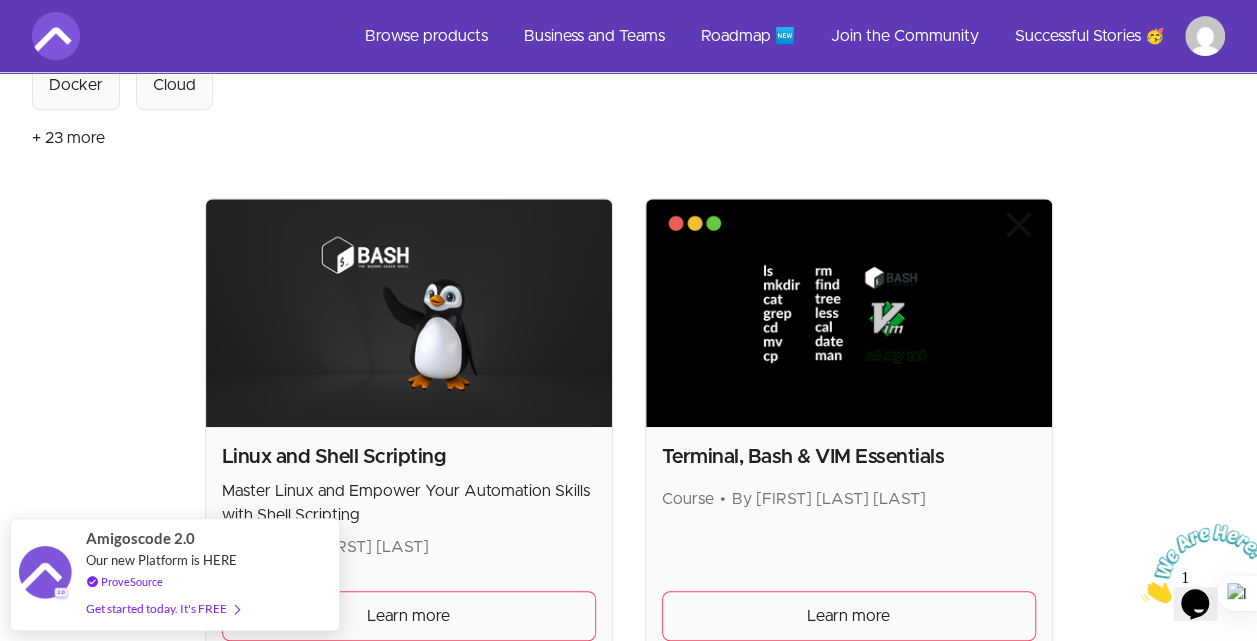 scroll, scrollTop: 400, scrollLeft: 0, axis: vertical 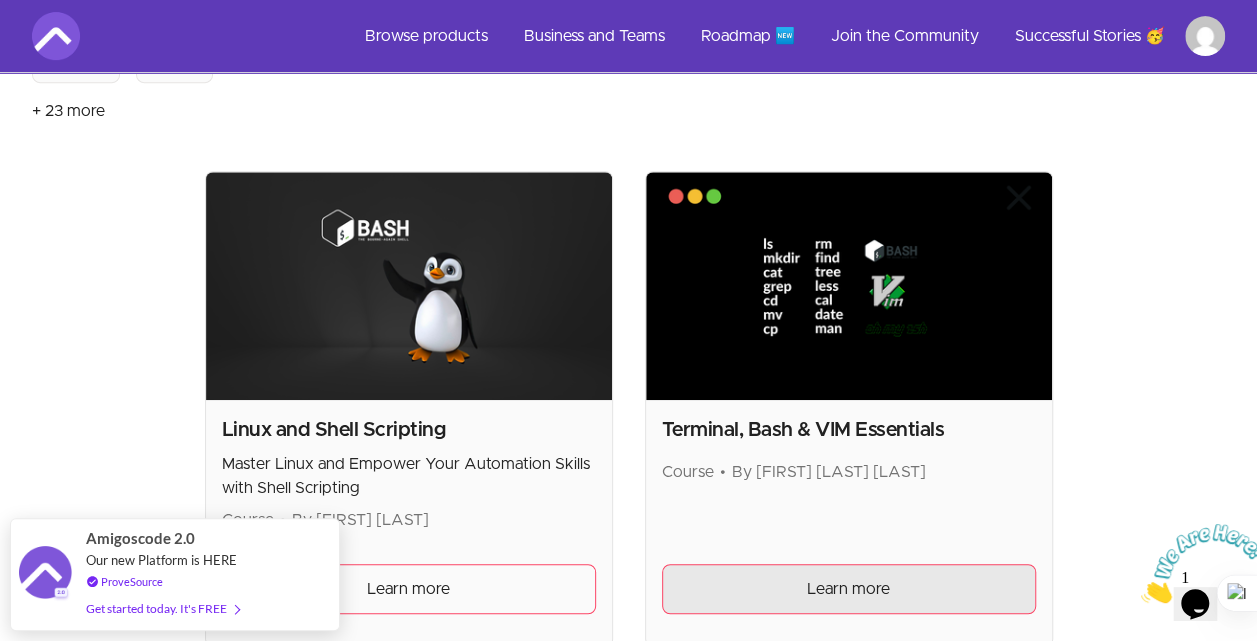click on "Learn more" at bounding box center [849, 589] 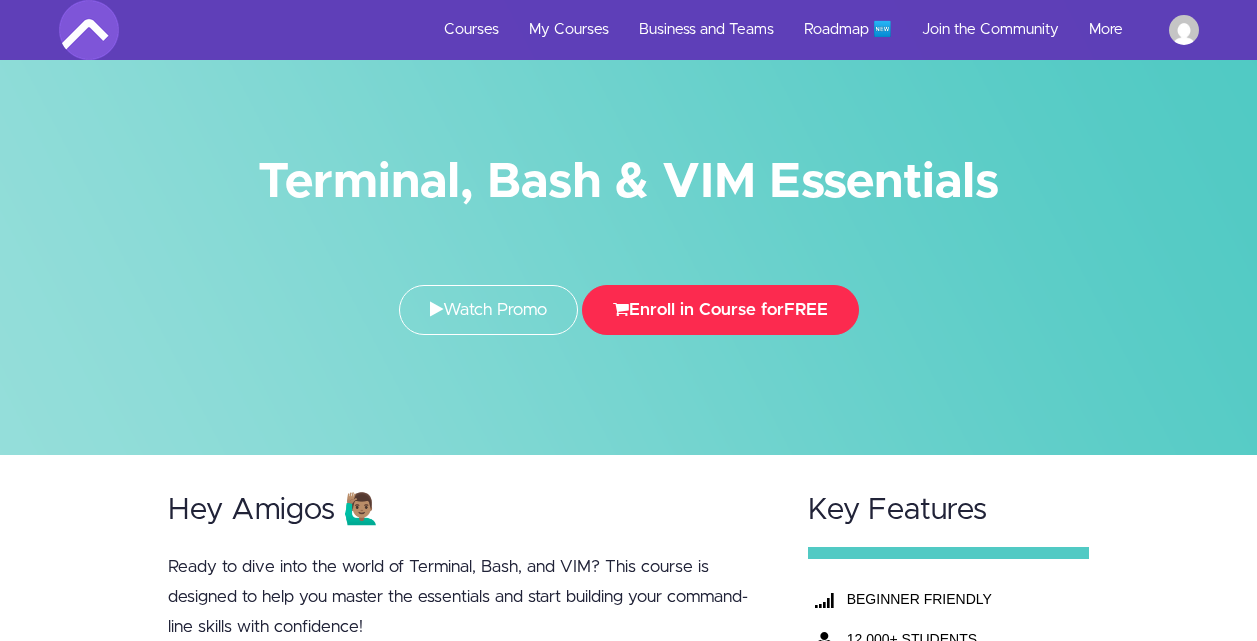 scroll, scrollTop: 0, scrollLeft: 0, axis: both 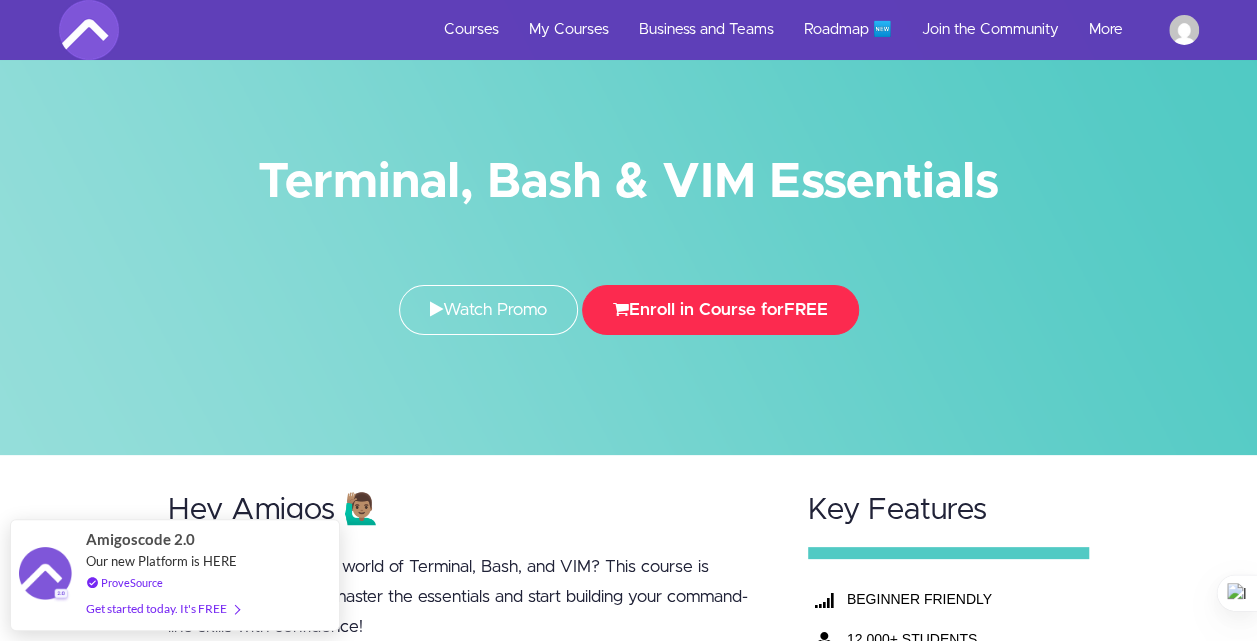 click on "Enroll in Course for
FREE" at bounding box center [720, 310] 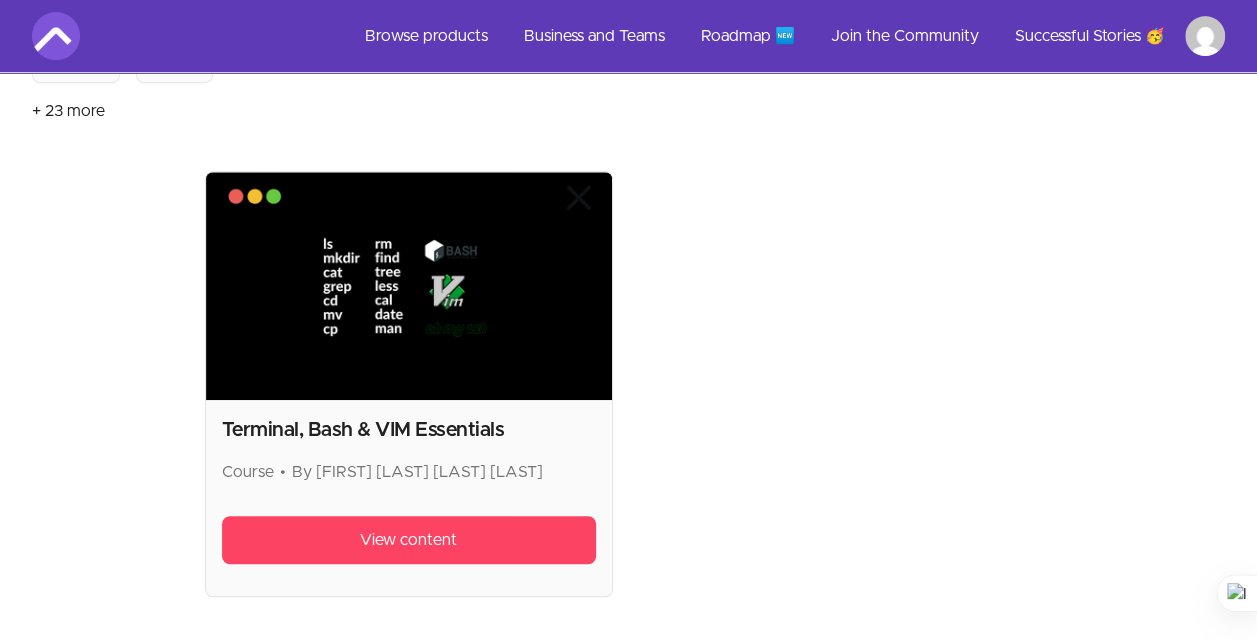 scroll, scrollTop: 400, scrollLeft: 0, axis: vertical 